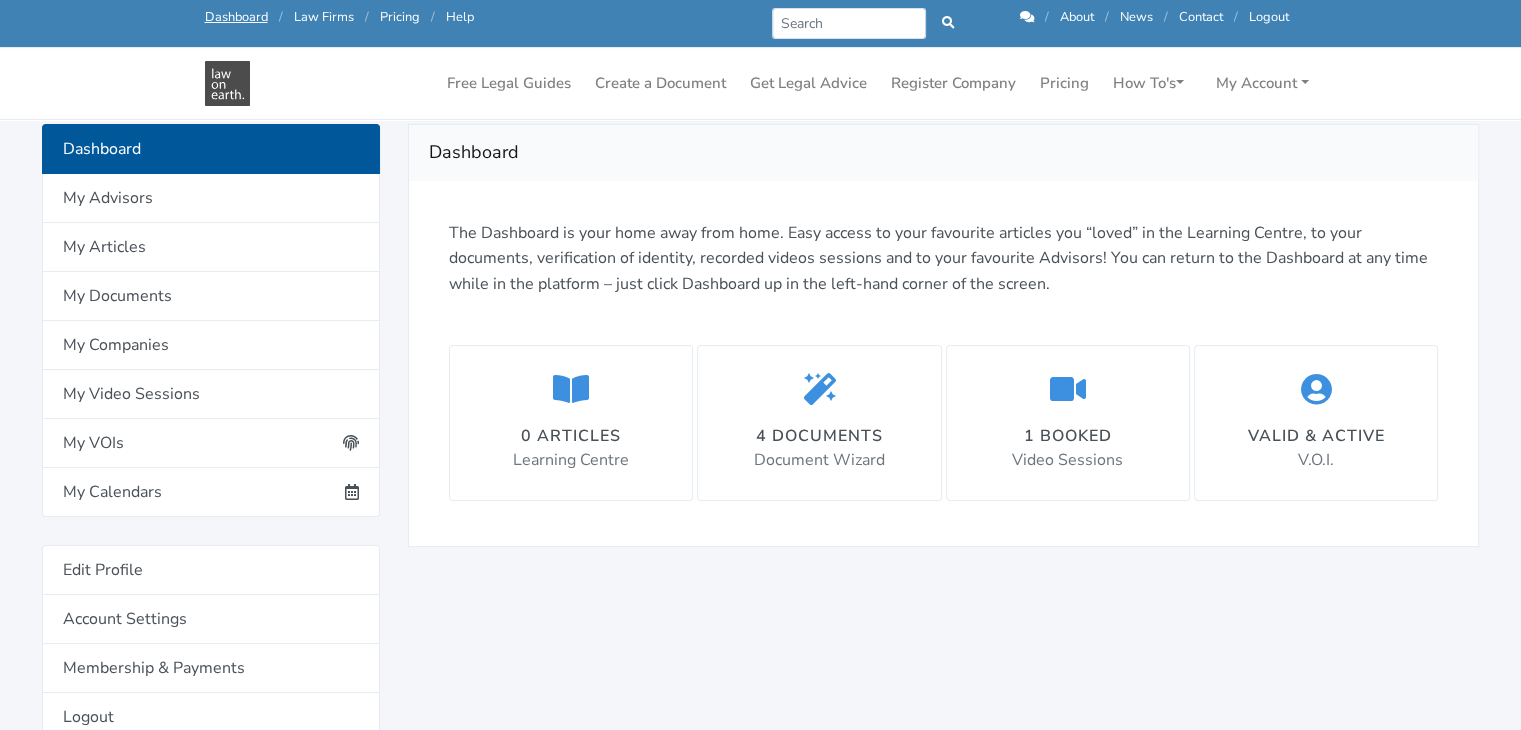 scroll, scrollTop: 0, scrollLeft: 0, axis: both 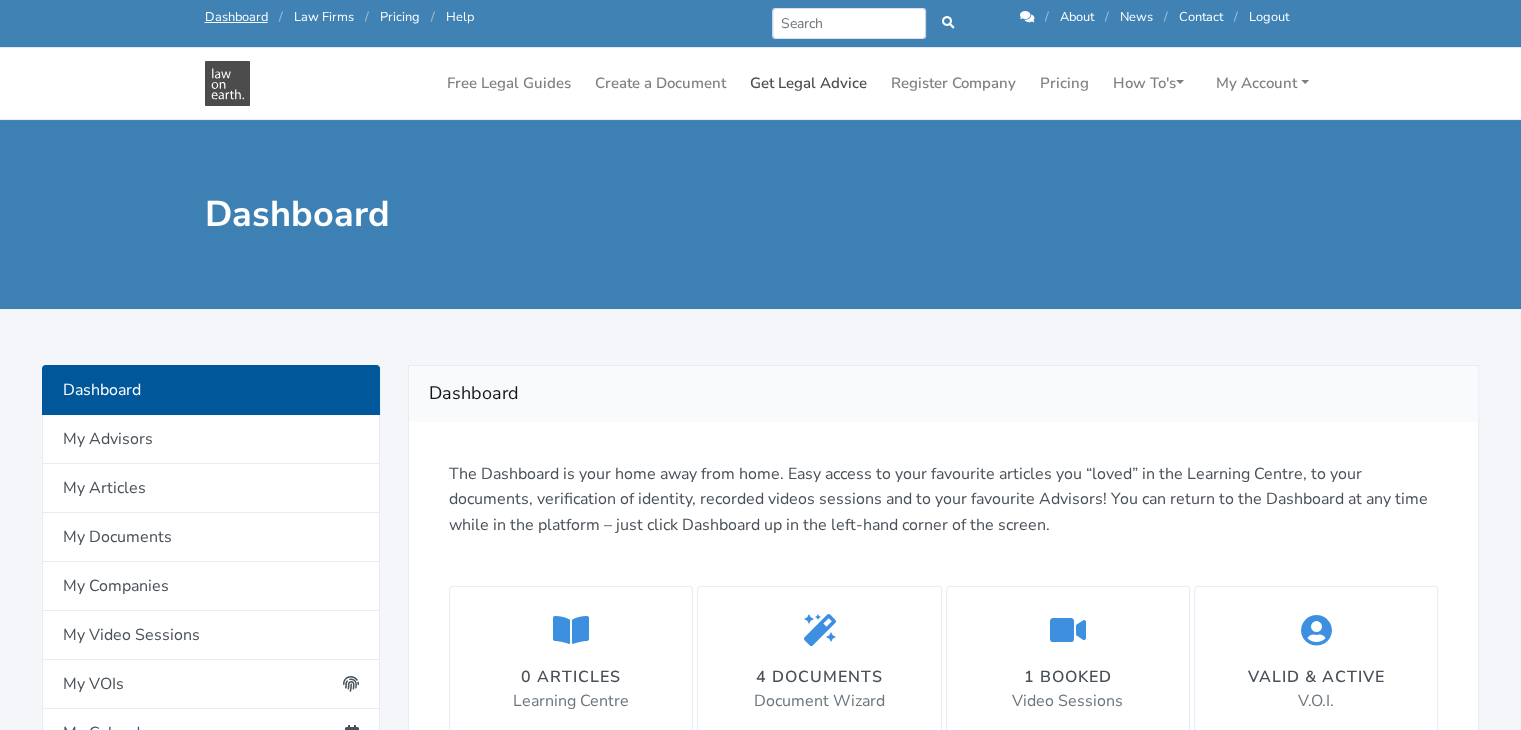 click on "Get Legal Advice" at bounding box center (808, 83) 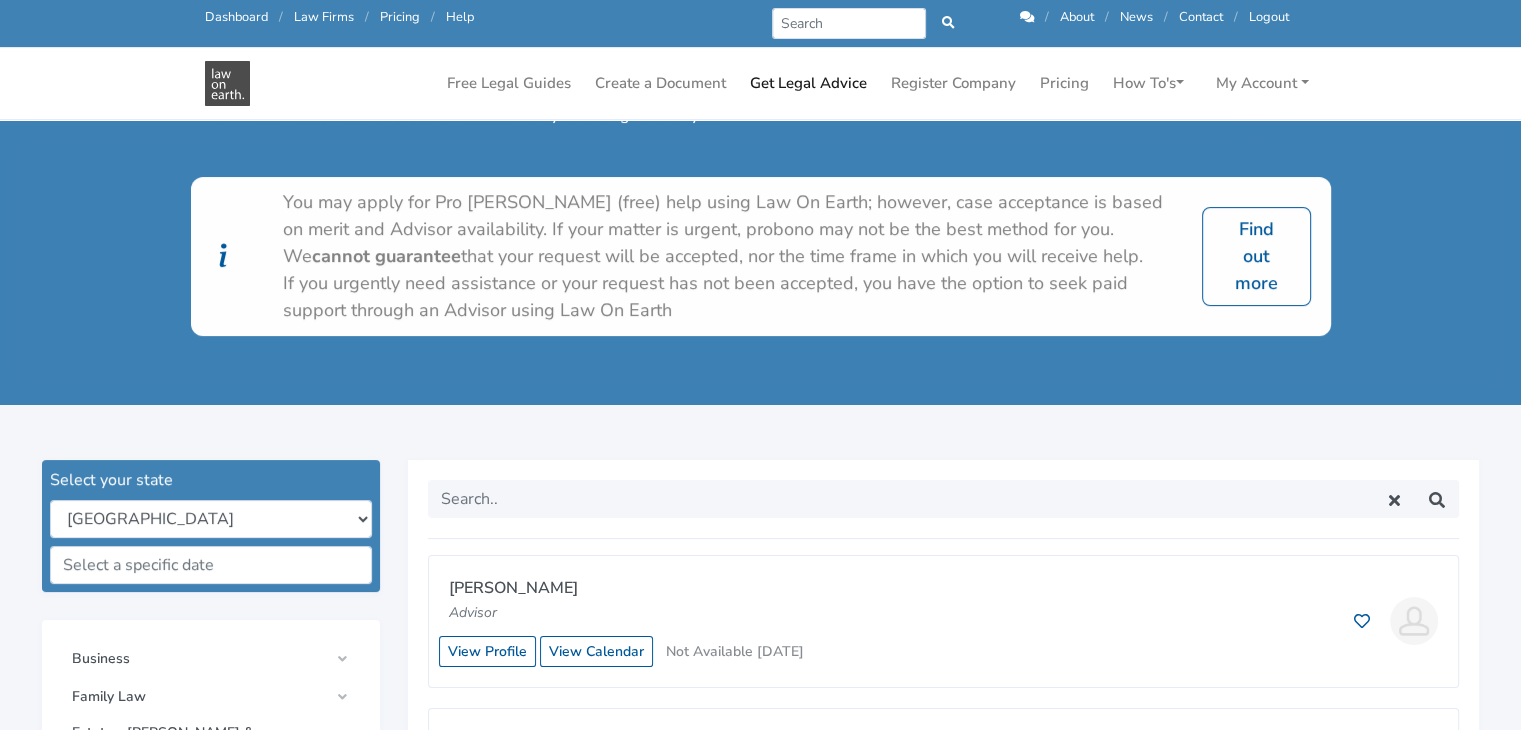 scroll, scrollTop: 500, scrollLeft: 0, axis: vertical 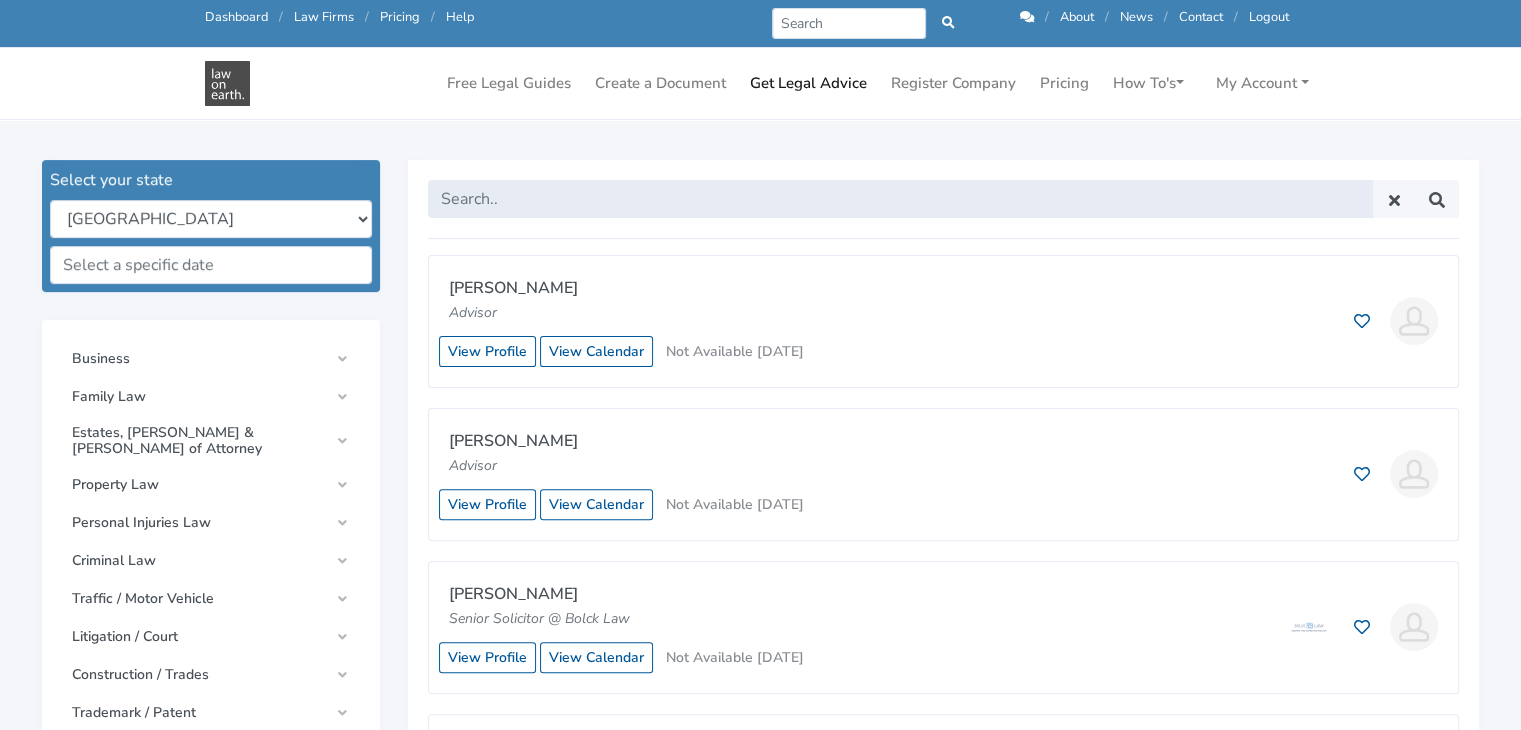 click at bounding box center (900, 199) 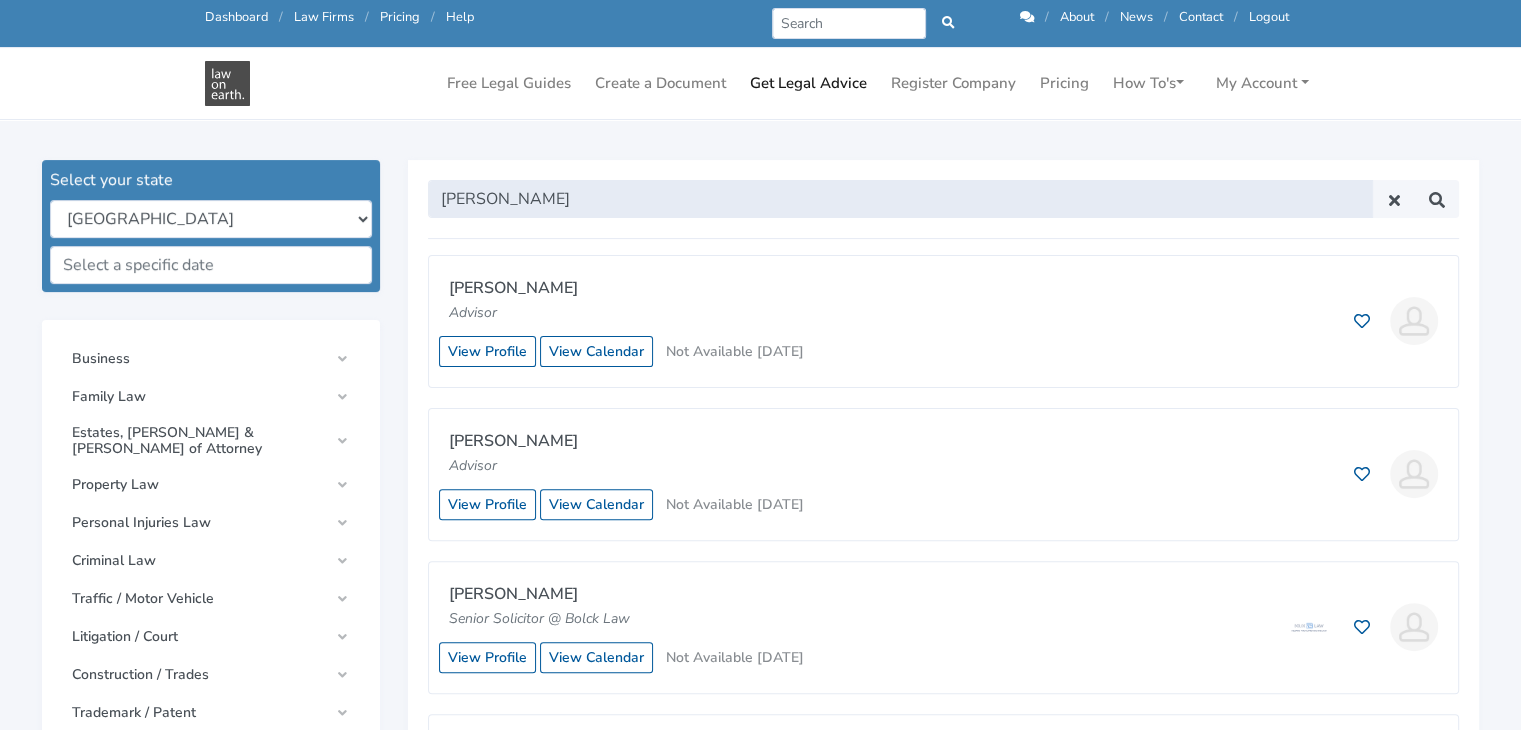 type on "Bailey" 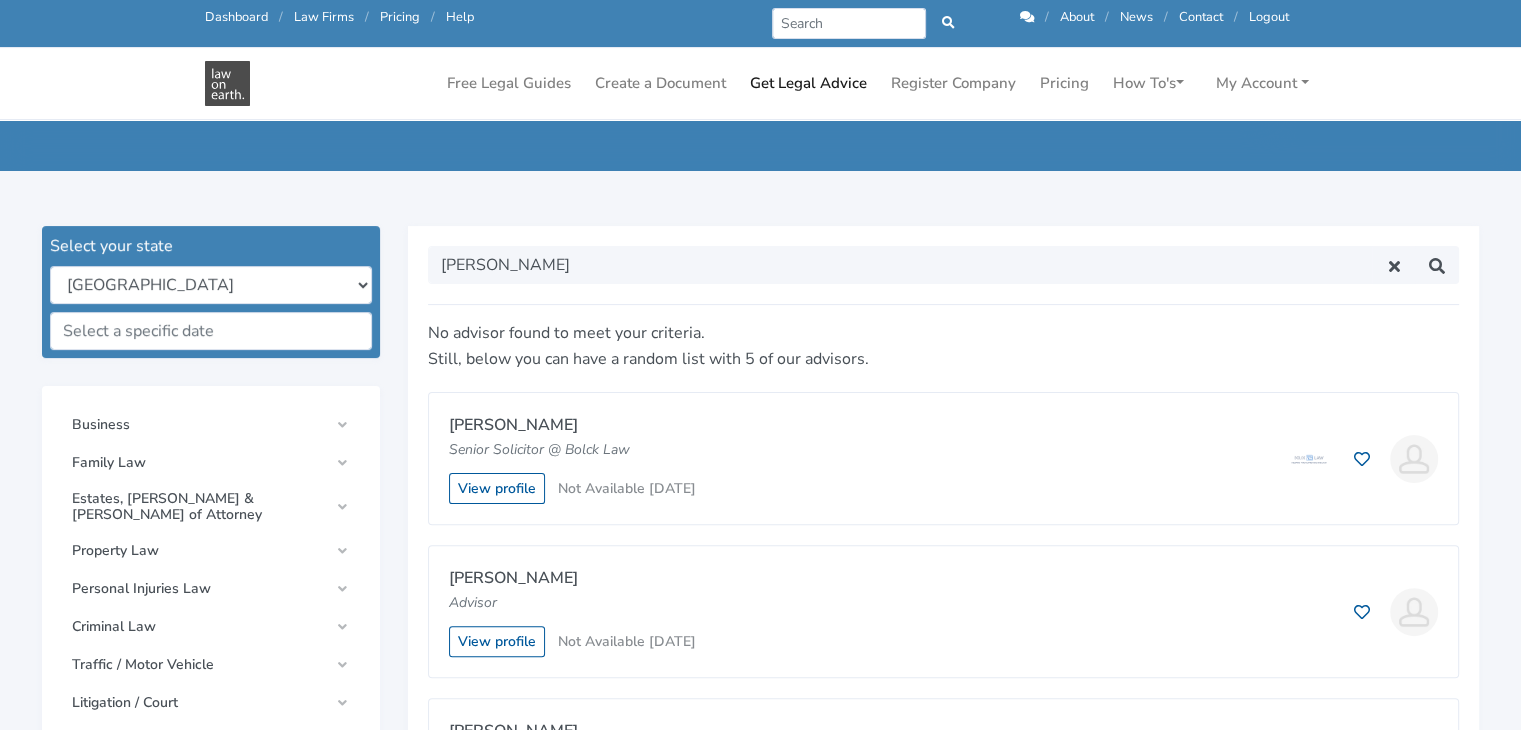 scroll, scrollTop: 400, scrollLeft: 0, axis: vertical 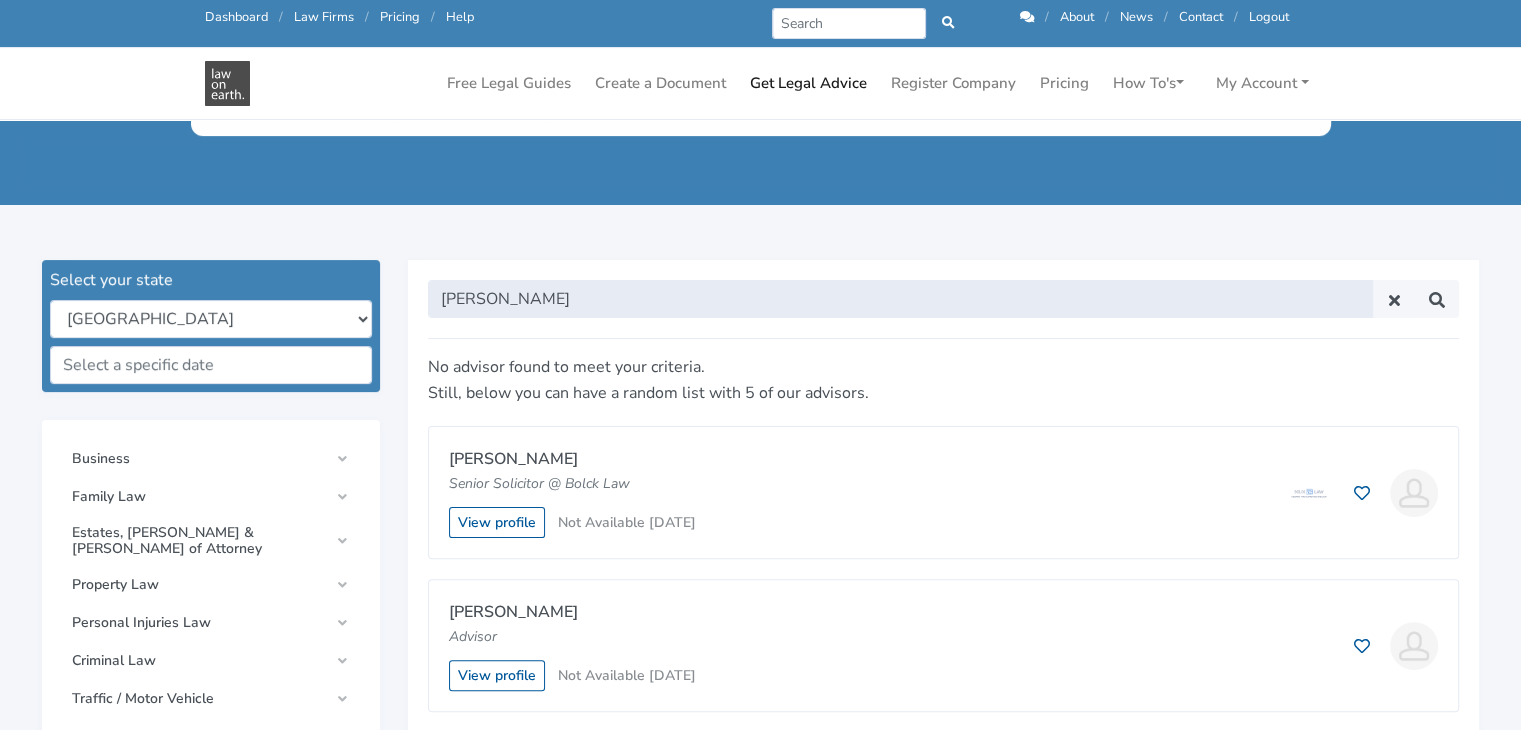 click on "Bailey" at bounding box center (900, 299) 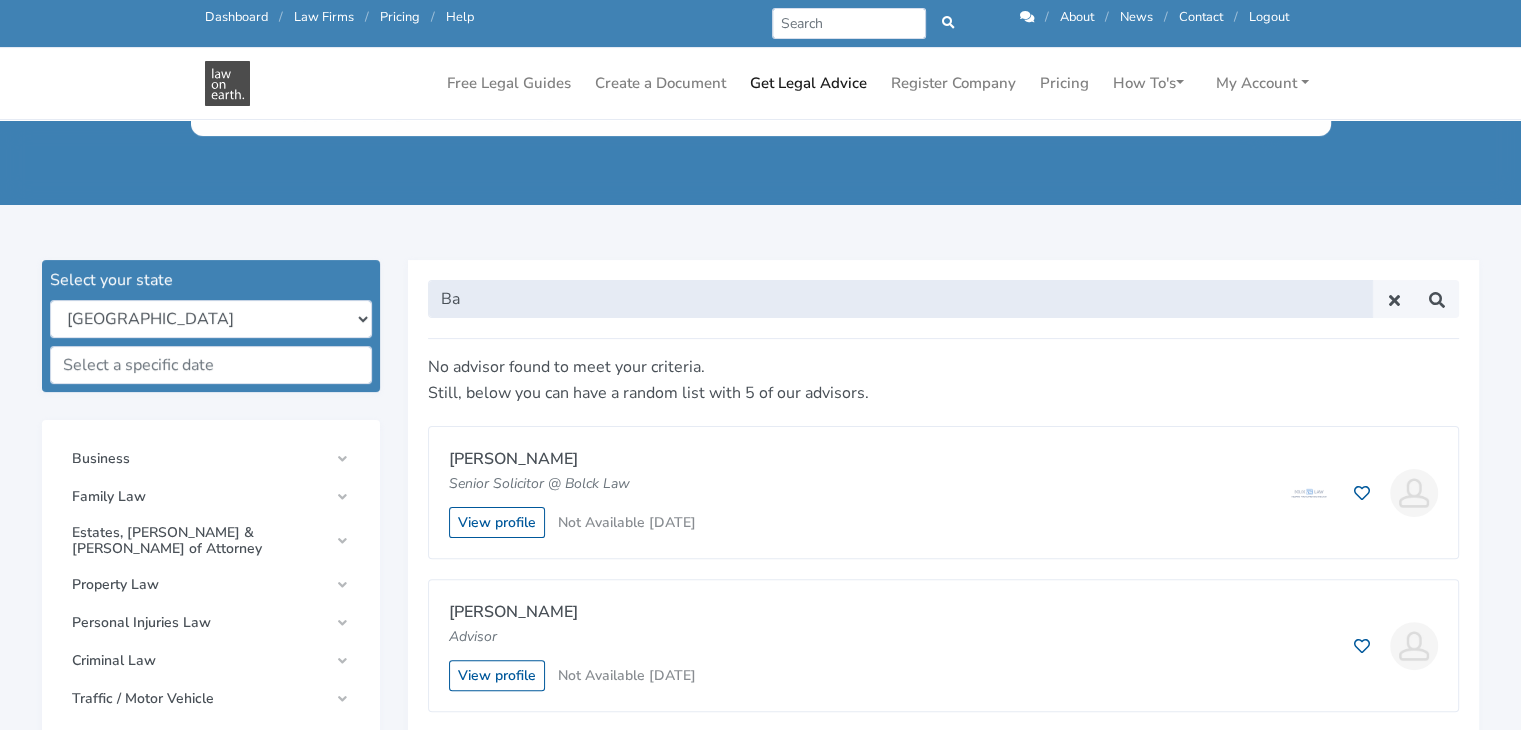 type on "B" 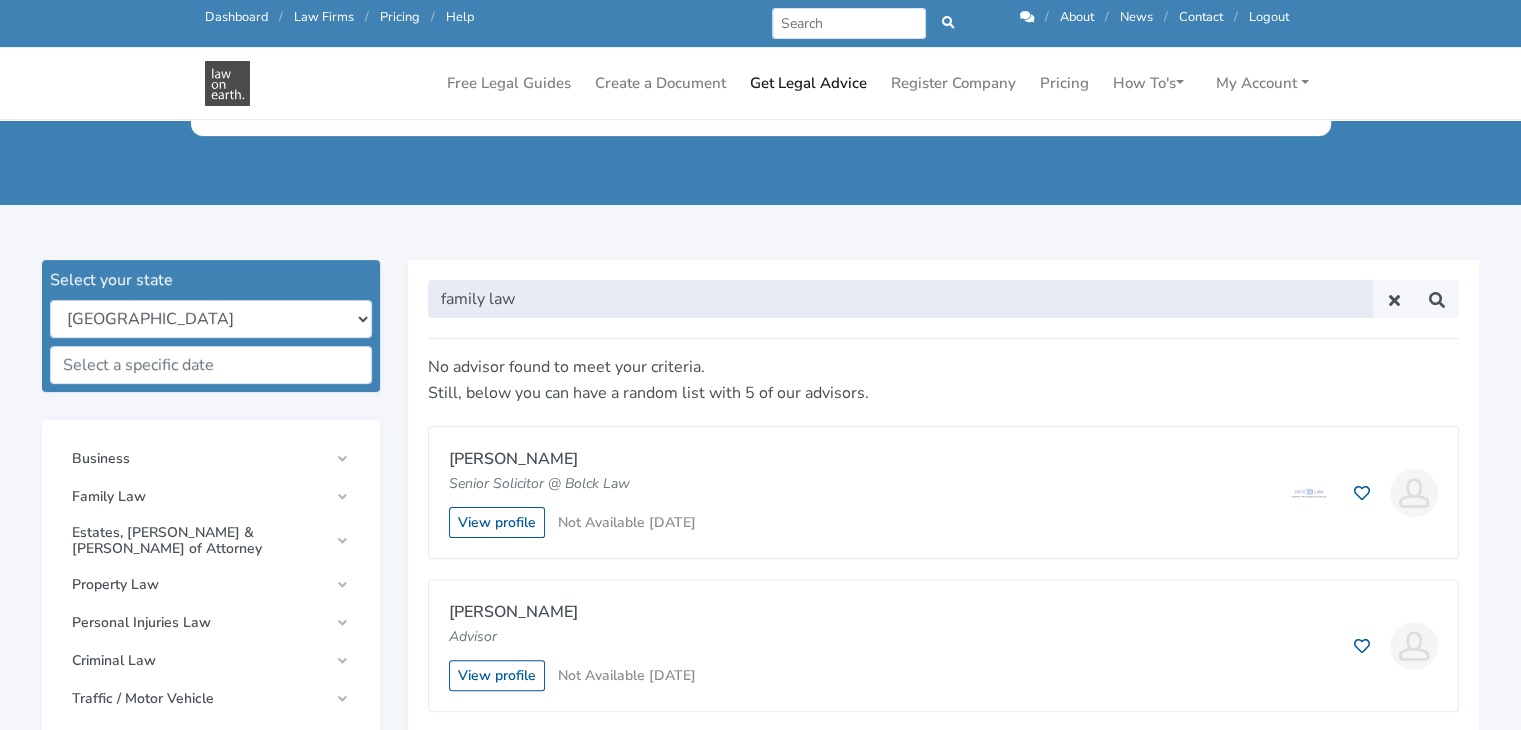 type on "family law" 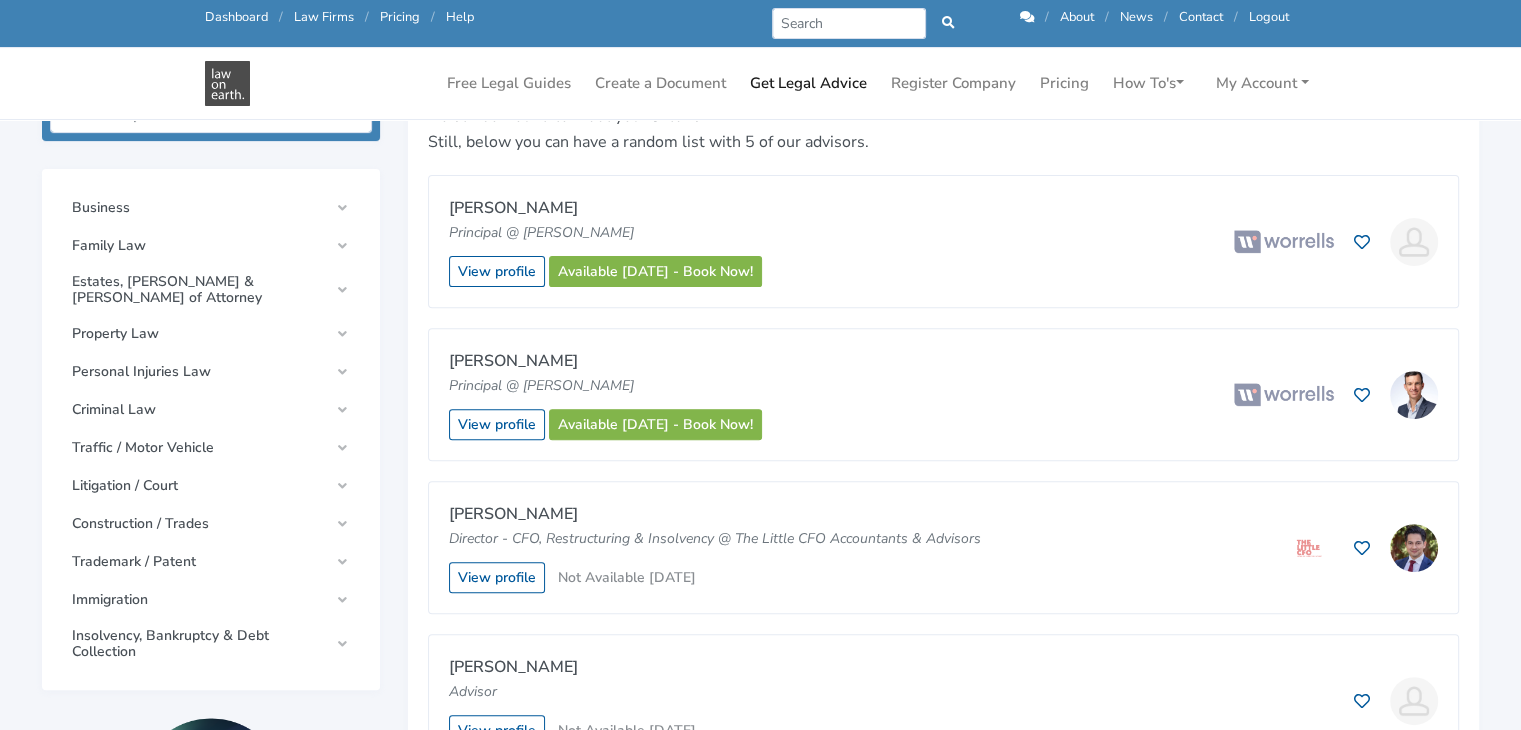 scroll, scrollTop: 600, scrollLeft: 0, axis: vertical 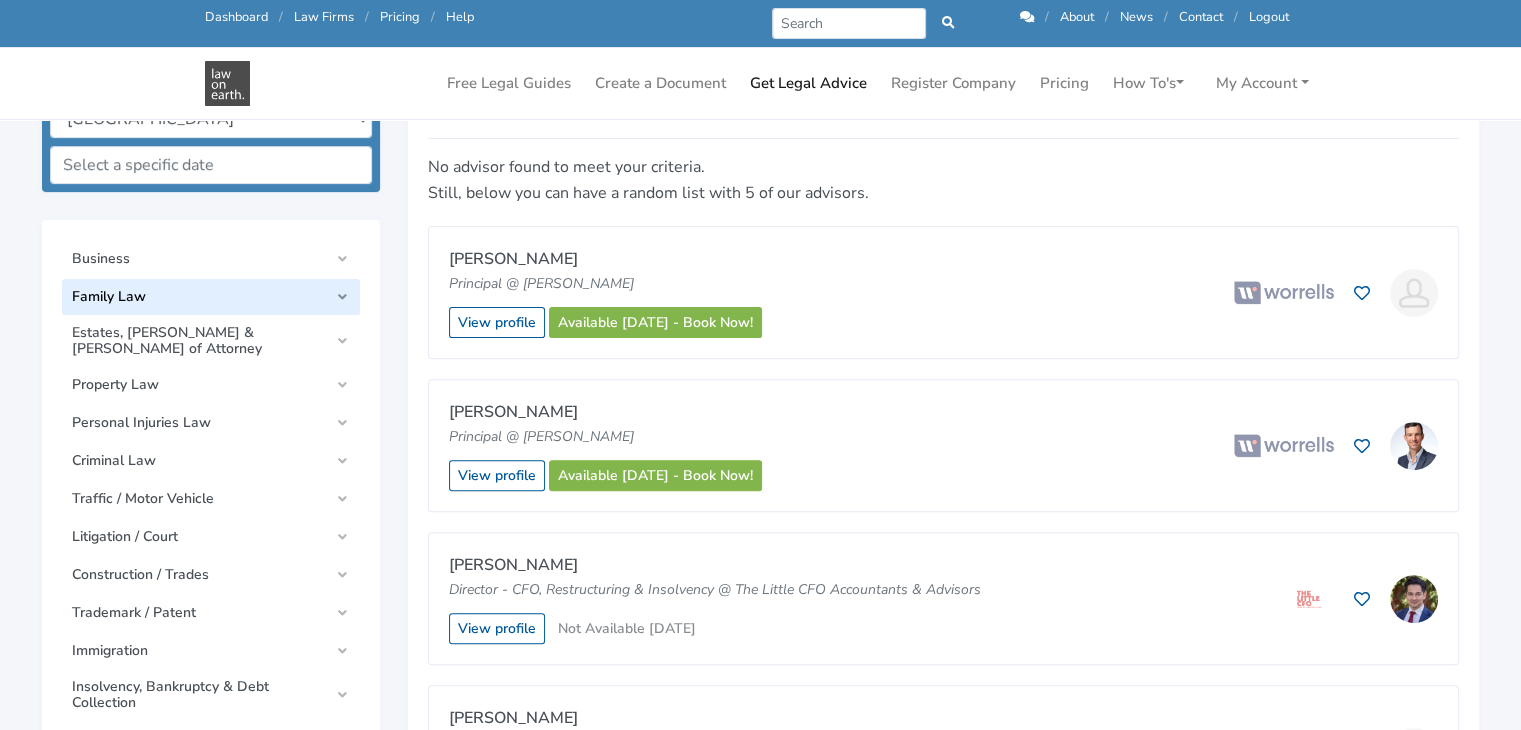click on "Family Law" at bounding box center [211, 297] 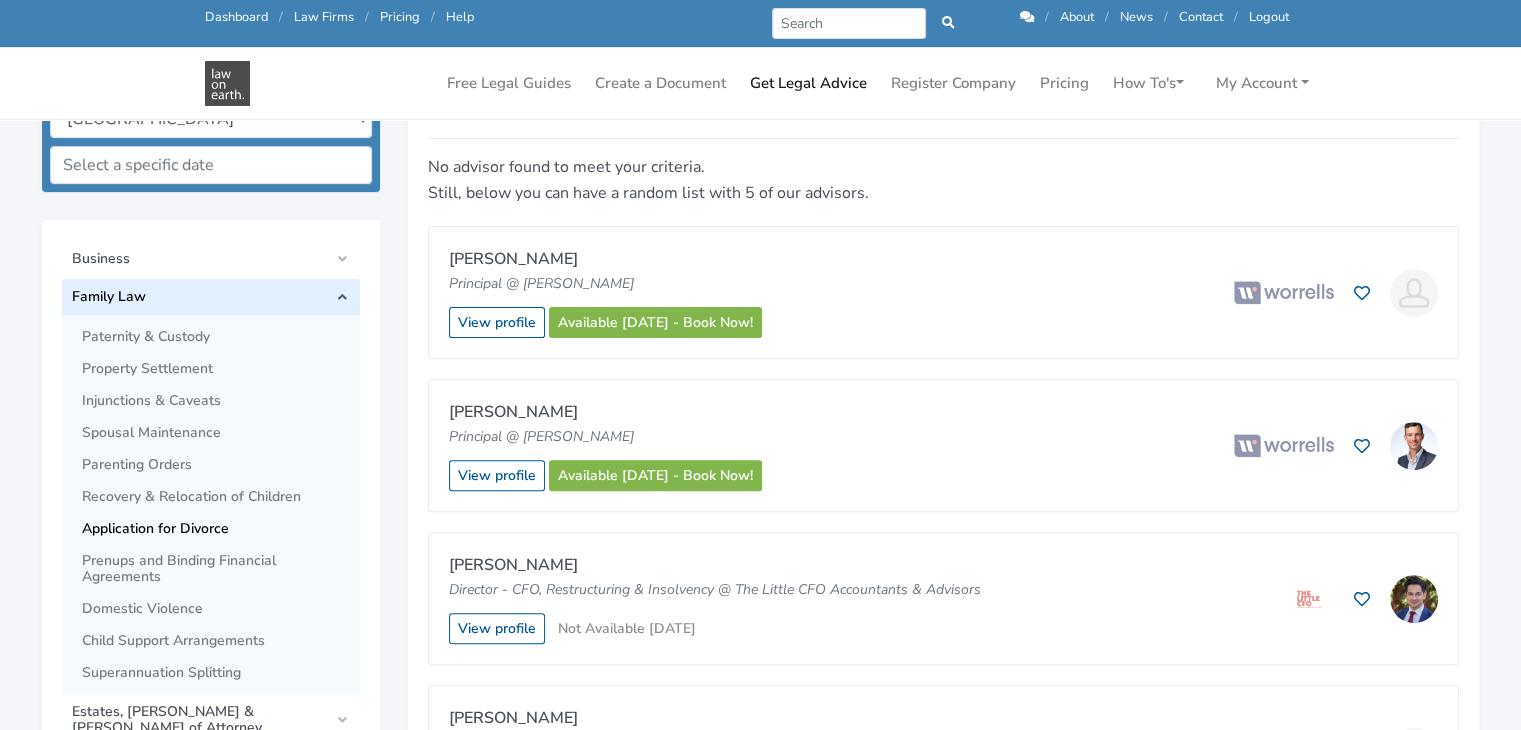 click on "Application for Divorce" at bounding box center [216, 529] 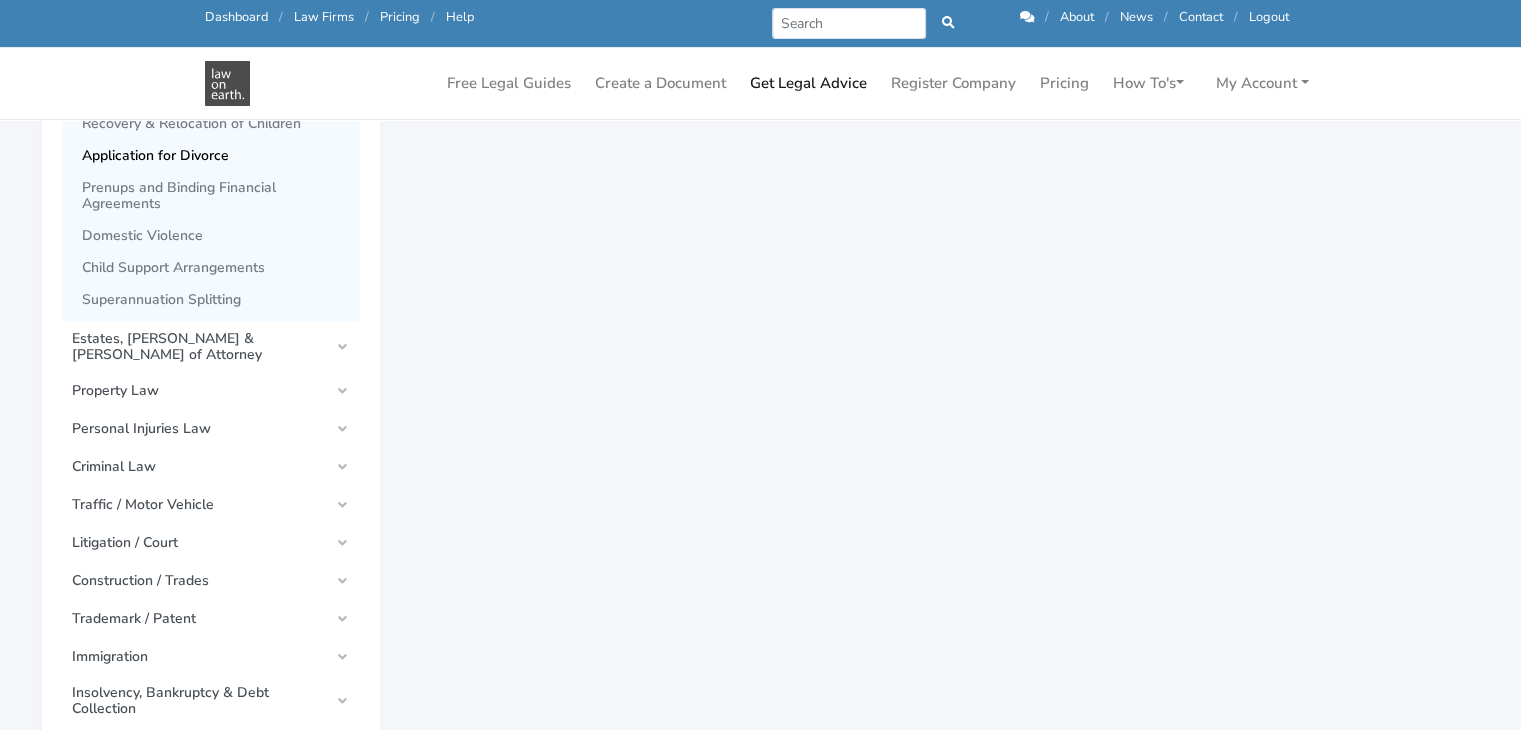 scroll, scrollTop: 1000, scrollLeft: 0, axis: vertical 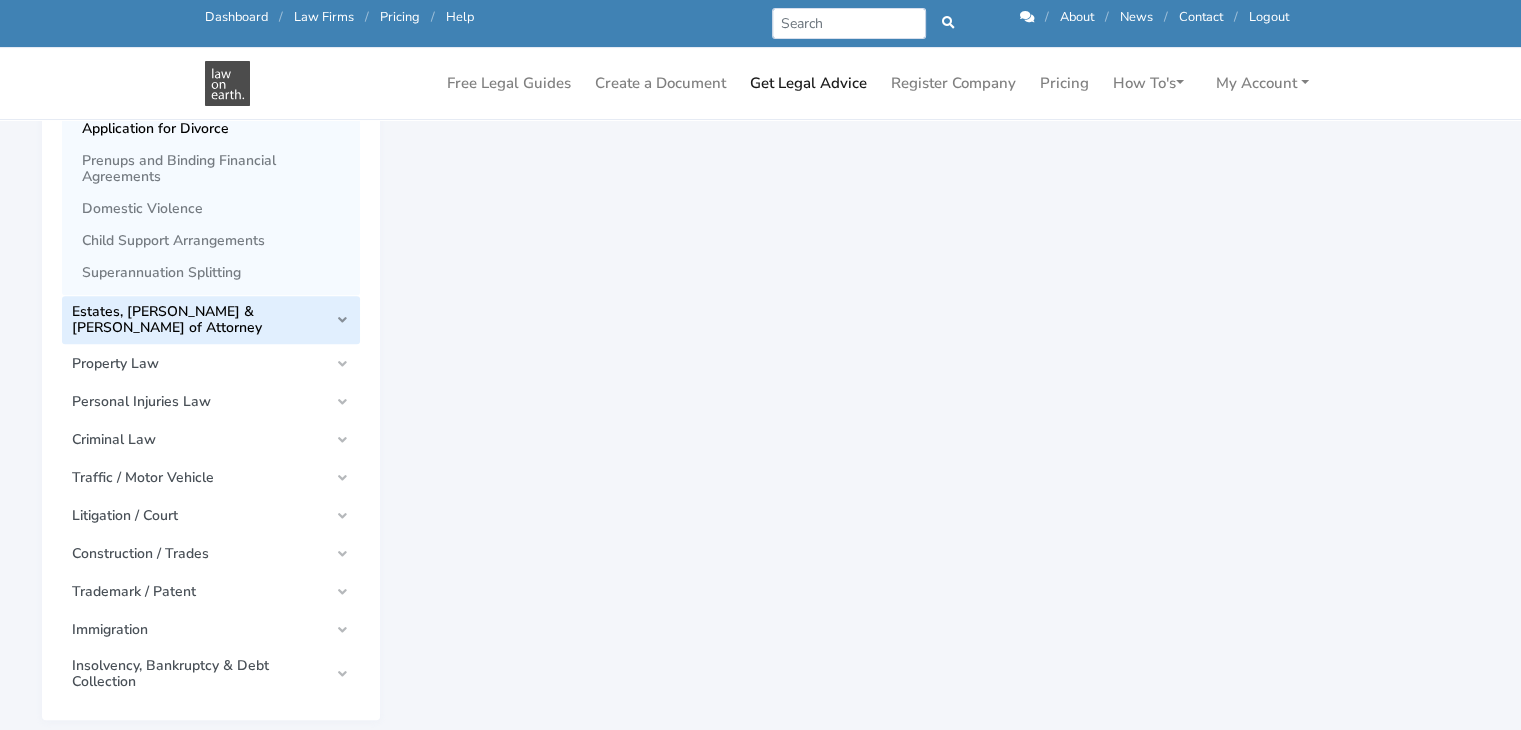 click on "Estates, [PERSON_NAME] & [PERSON_NAME] of Attorney" at bounding box center (211, 320) 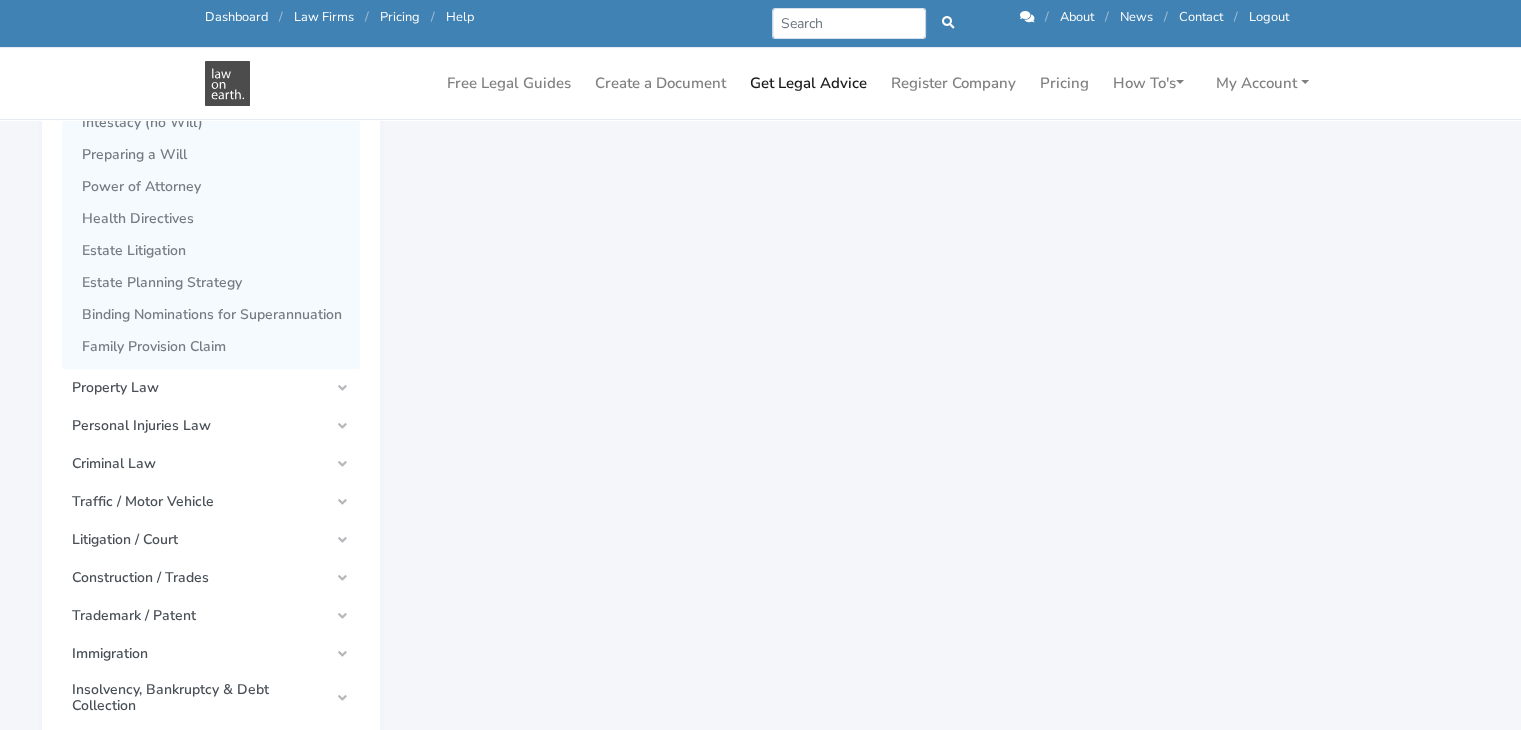 scroll, scrollTop: 800, scrollLeft: 0, axis: vertical 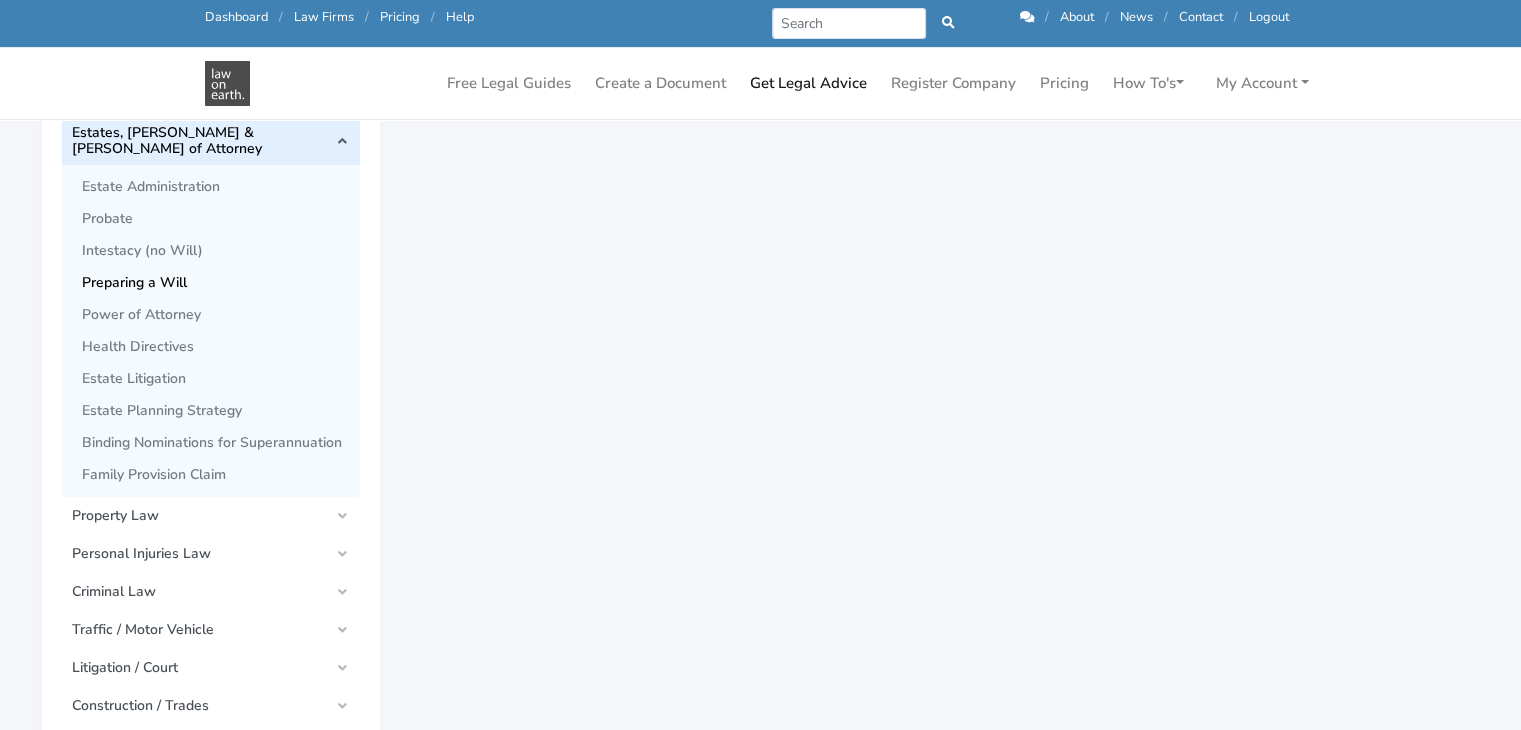 click on "Preparing a Will" at bounding box center [216, 283] 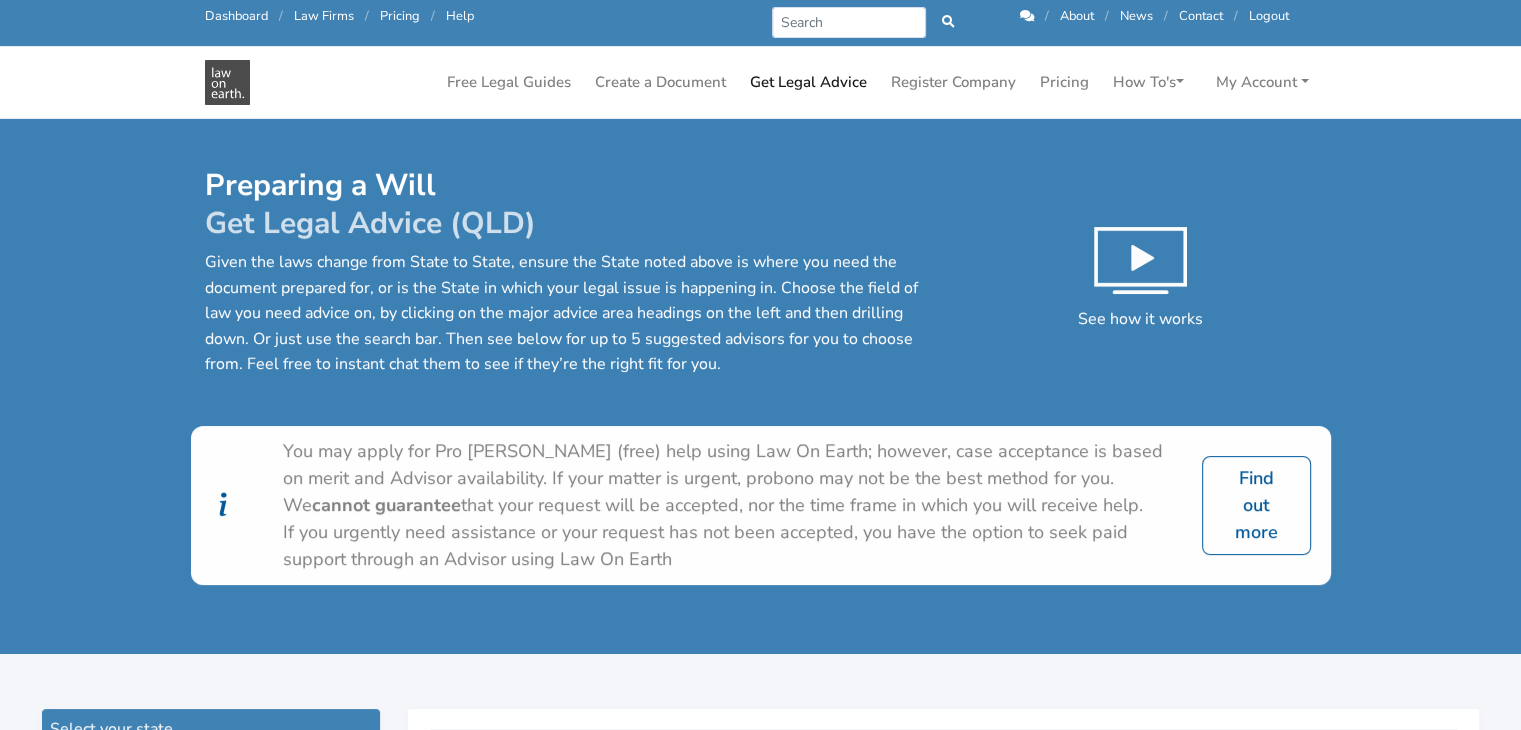 scroll, scrollTop: 0, scrollLeft: 0, axis: both 